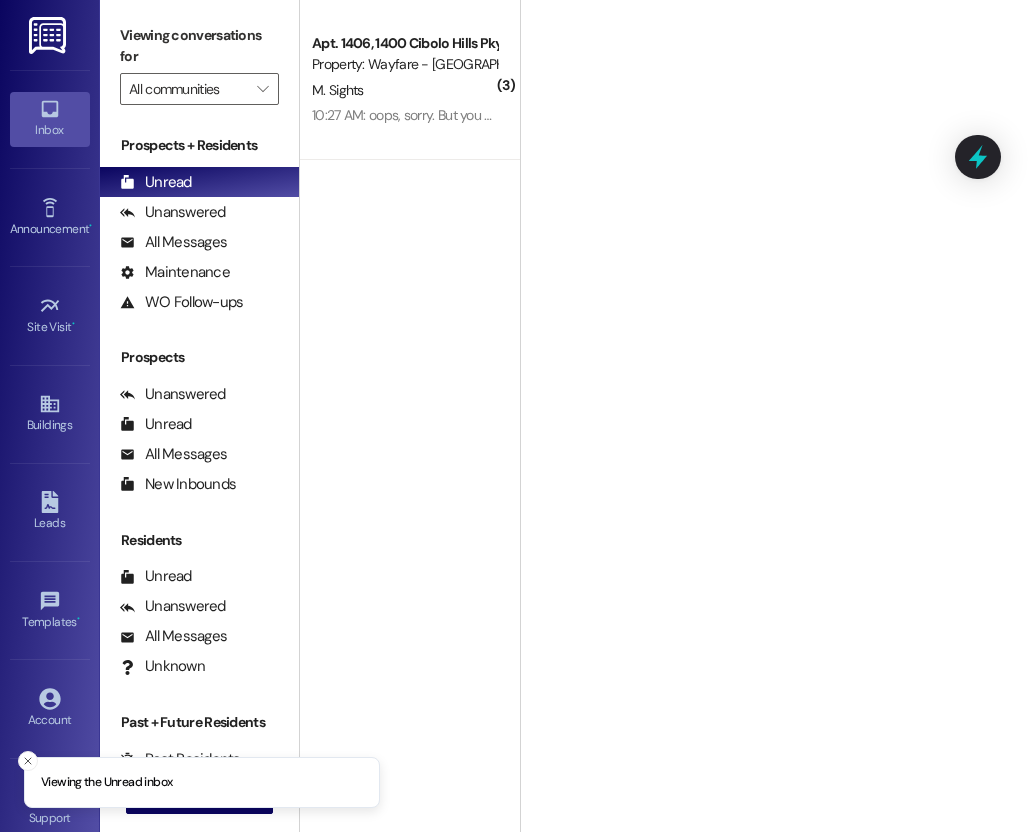 scroll, scrollTop: 0, scrollLeft: 0, axis: both 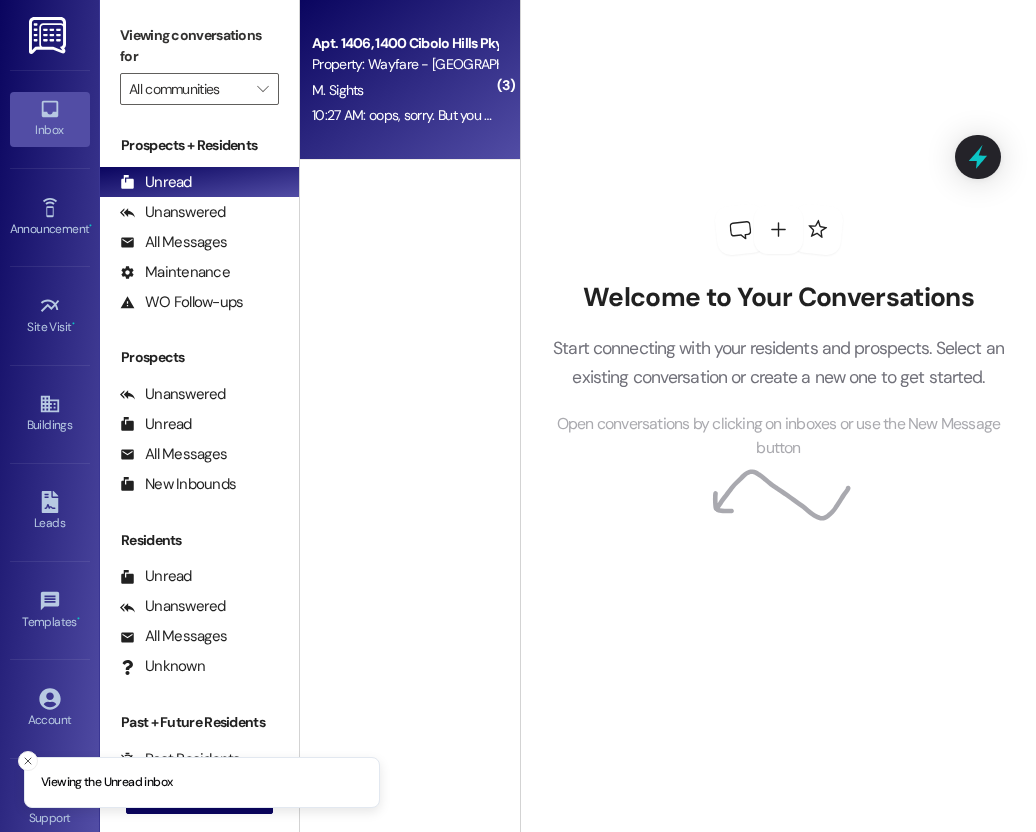 click on "10:27 AM: oops, sorry. But you are welcome! See you soon. 10:27 AM: oops, sorry. But you are welcome! See you soon." at bounding box center [404, 115] 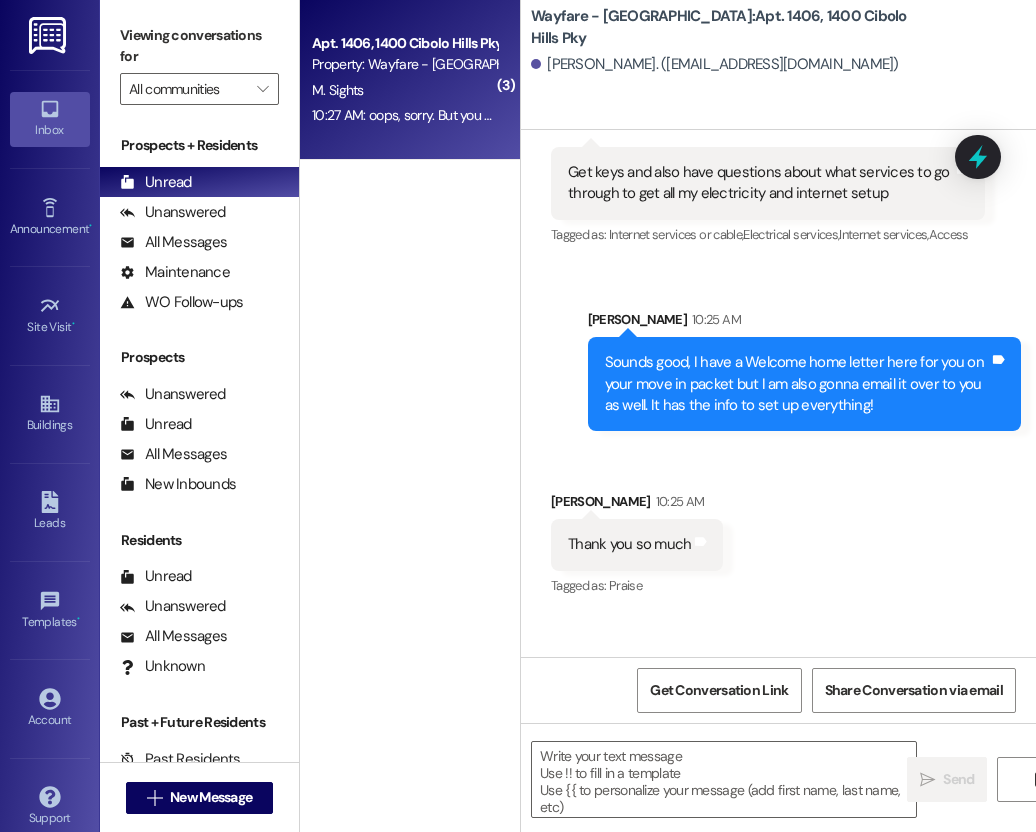 scroll, scrollTop: 3493, scrollLeft: 0, axis: vertical 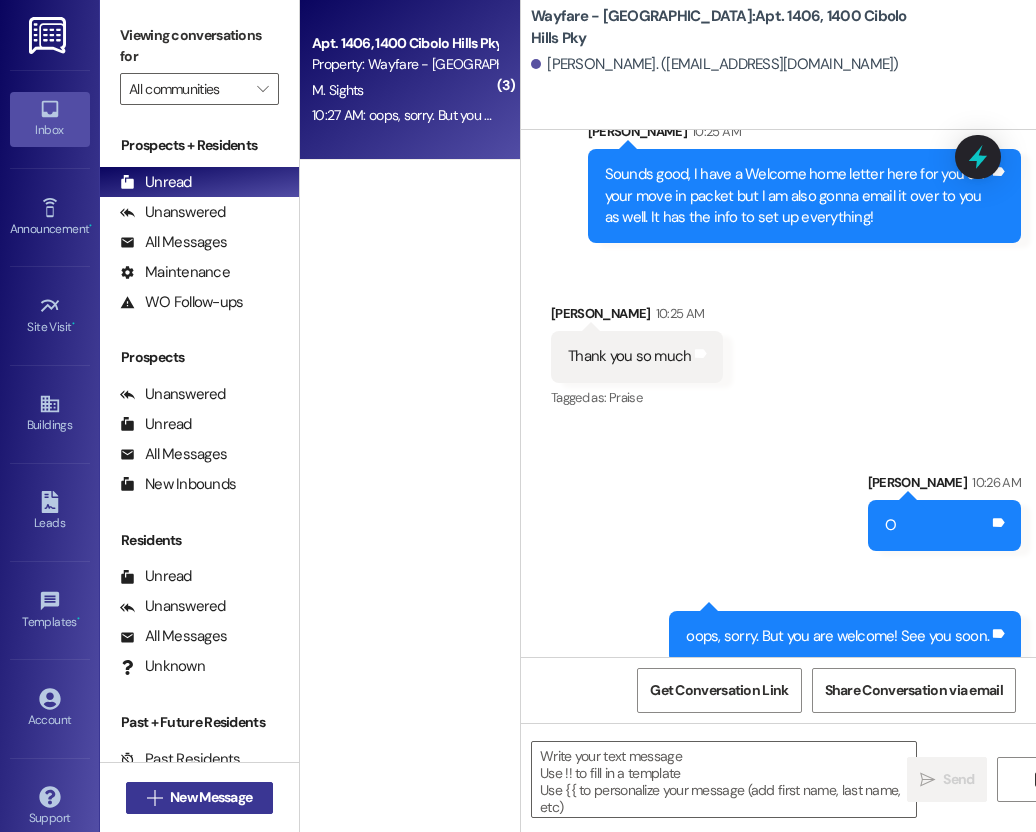 click on " New Message" at bounding box center (200, 798) 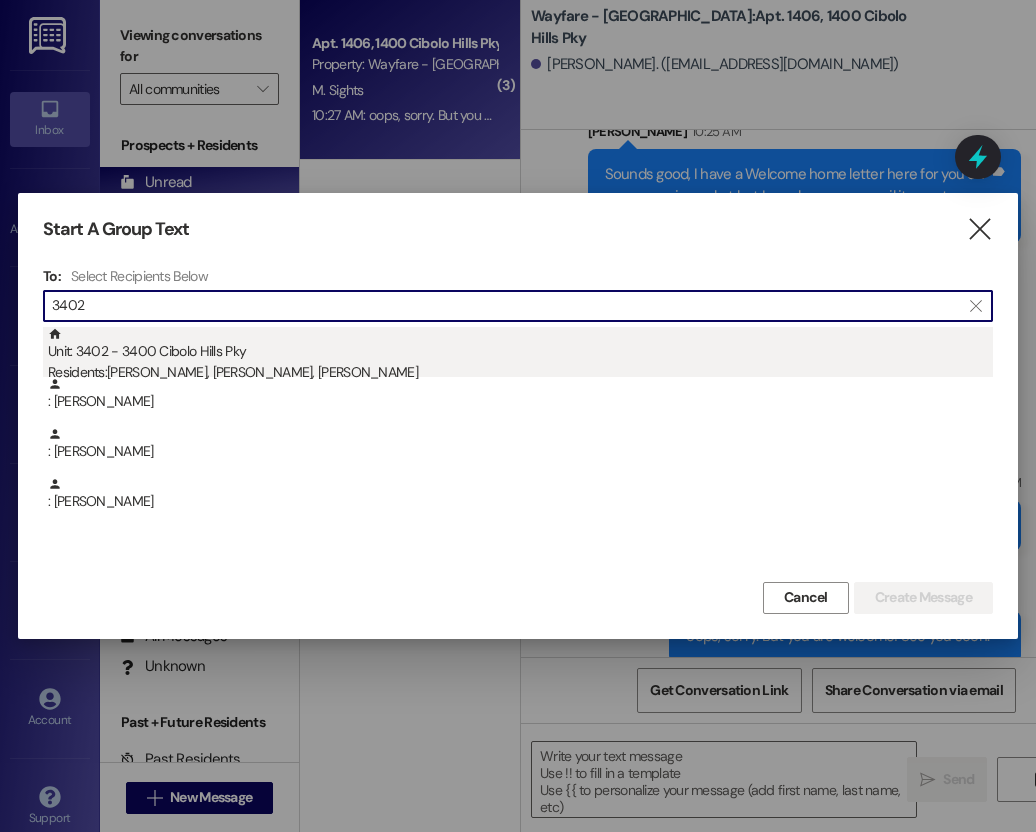 type on "3402" 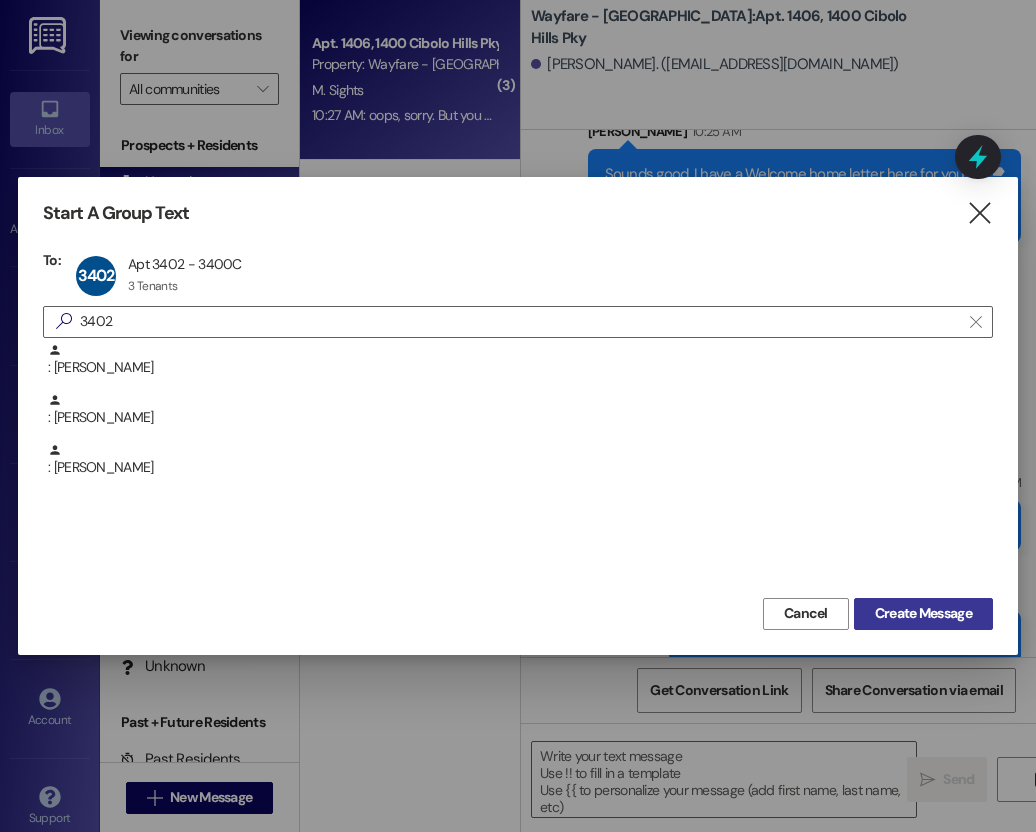 click on "Create Message" at bounding box center (923, 613) 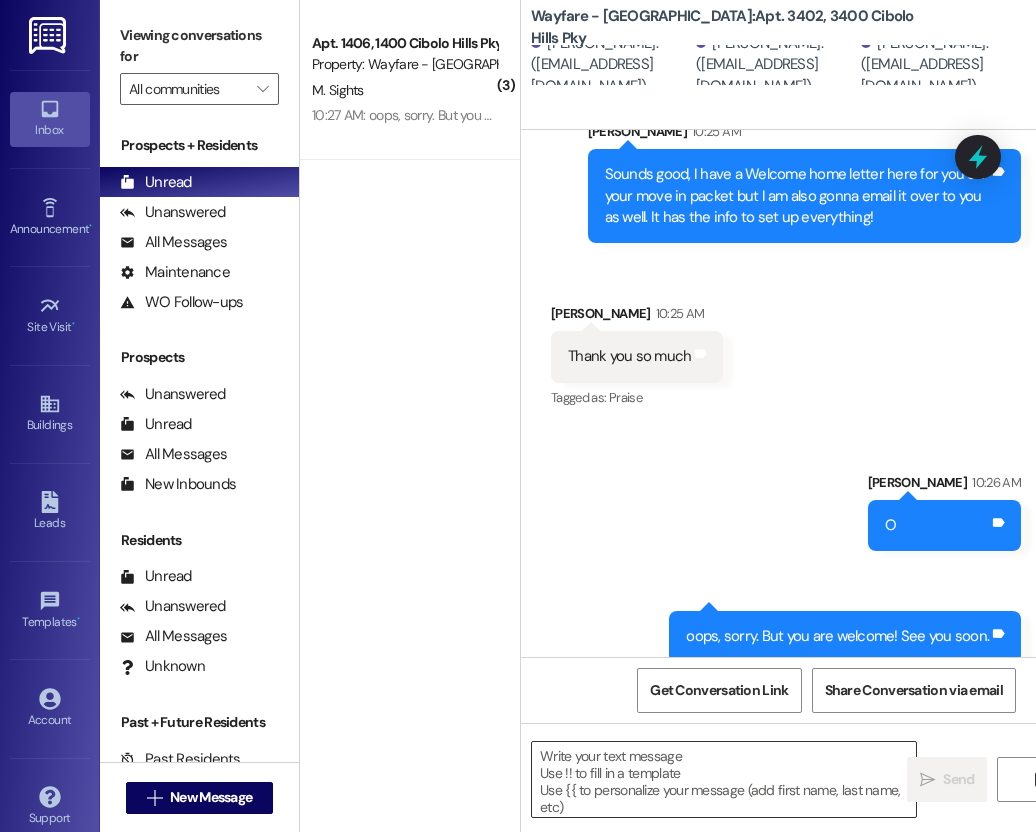 scroll, scrollTop: 13562, scrollLeft: 0, axis: vertical 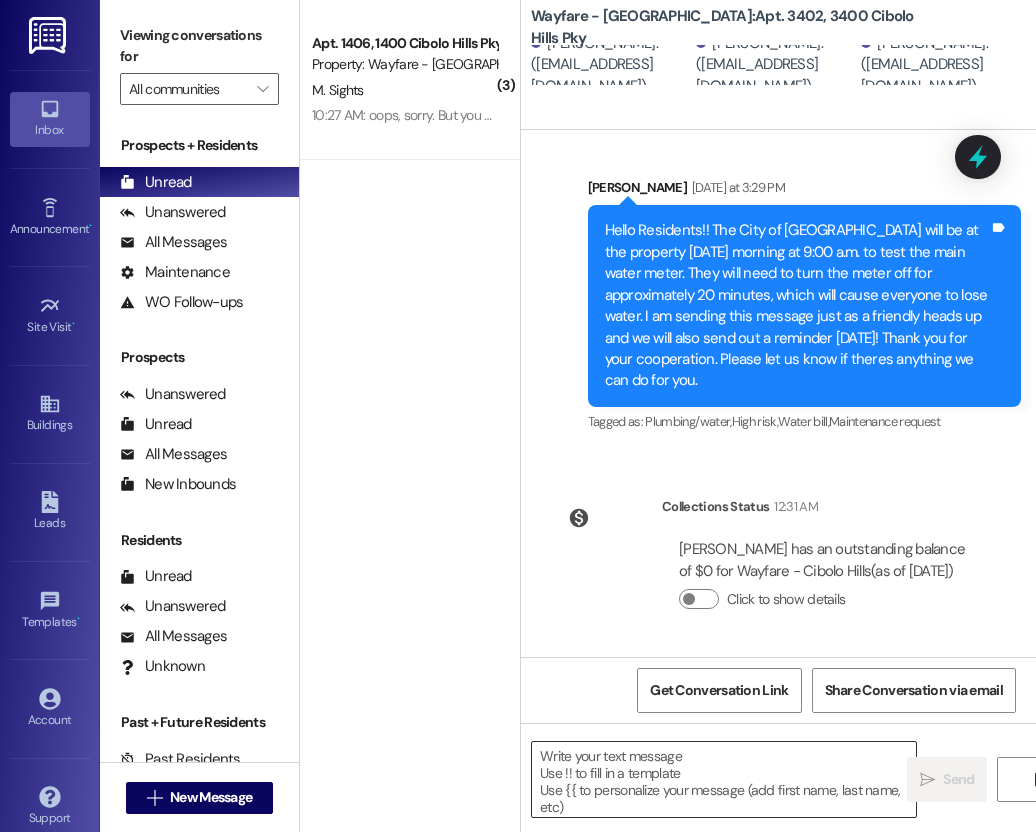 click at bounding box center (724, 779) 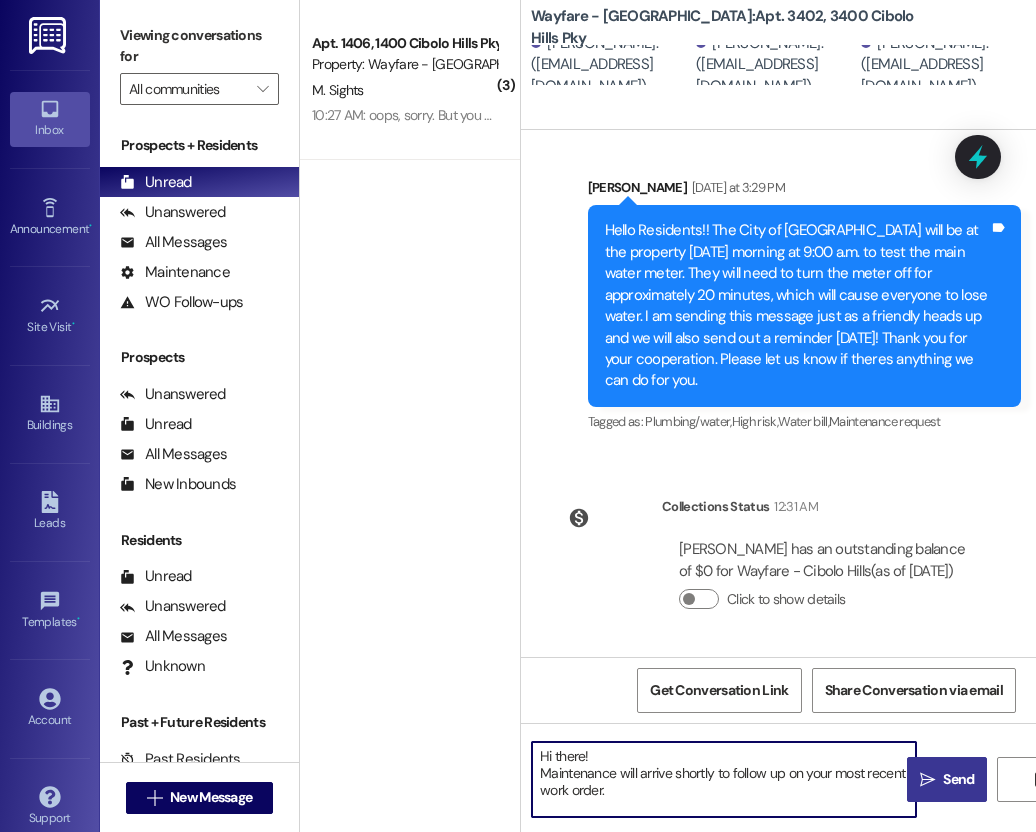 type on "Hi there!
Maintenance will arrive shortly to follow up on your most recent work order." 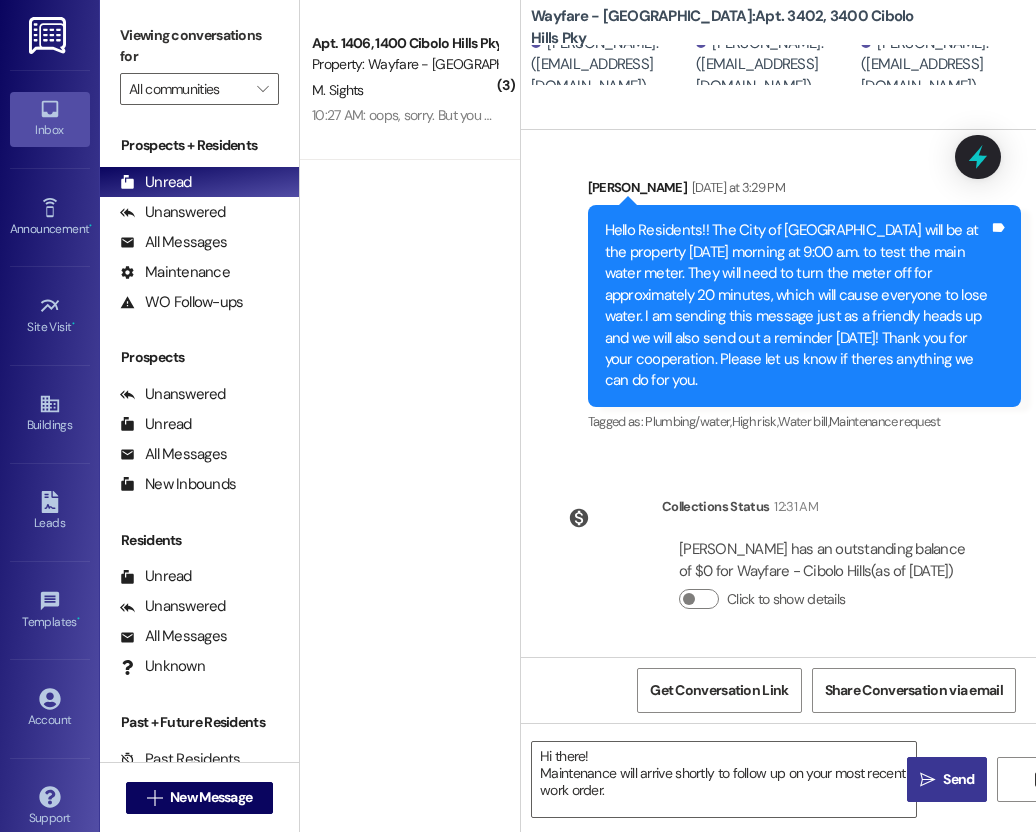 click on " Send" at bounding box center (947, 779) 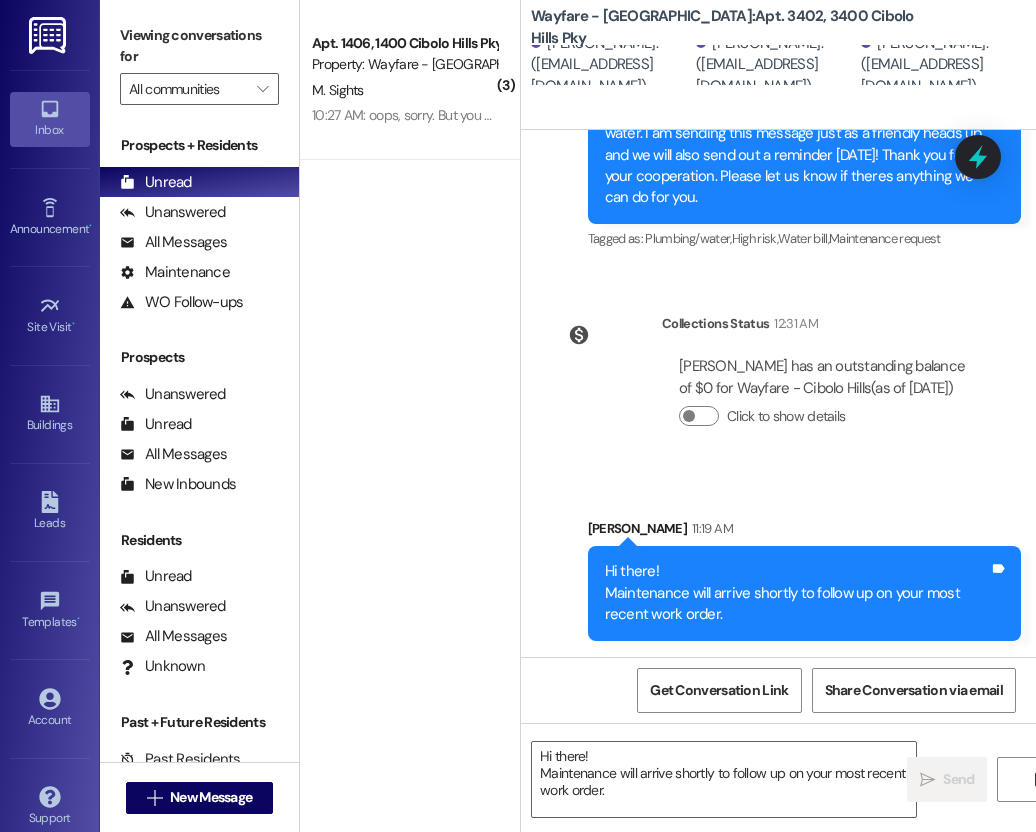 scroll, scrollTop: 13745, scrollLeft: 0, axis: vertical 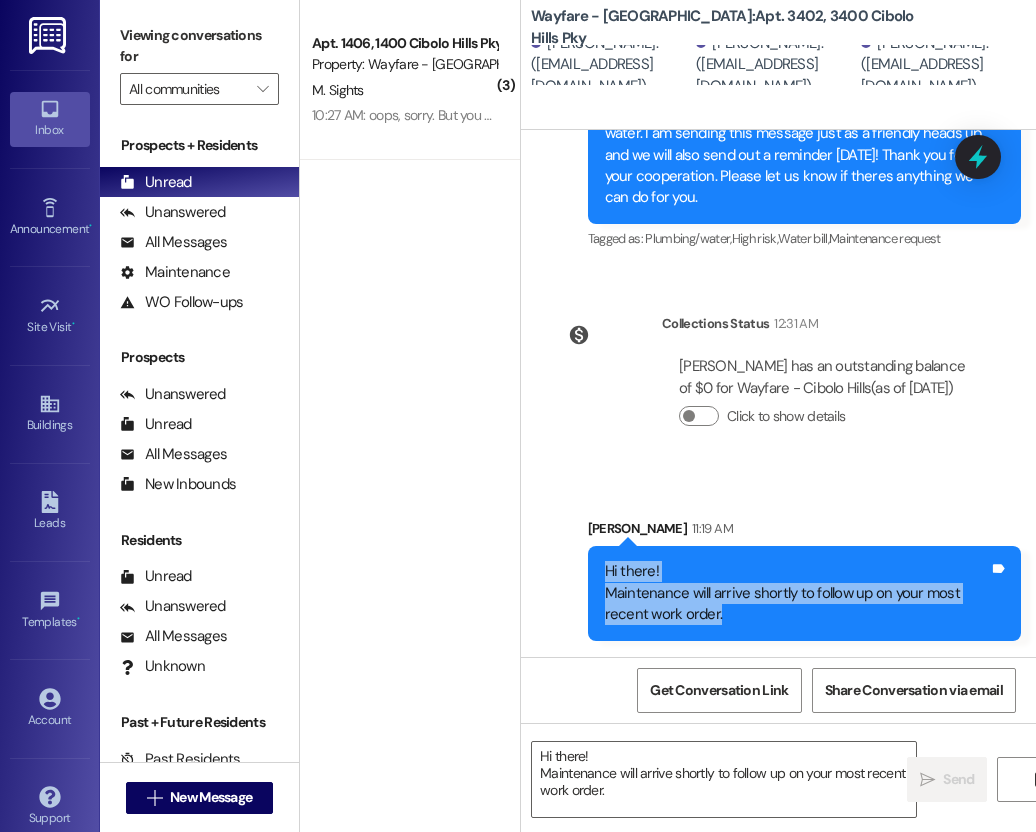 drag, startPoint x: 594, startPoint y: 568, endPoint x: 734, endPoint y: 612, distance: 146.7515 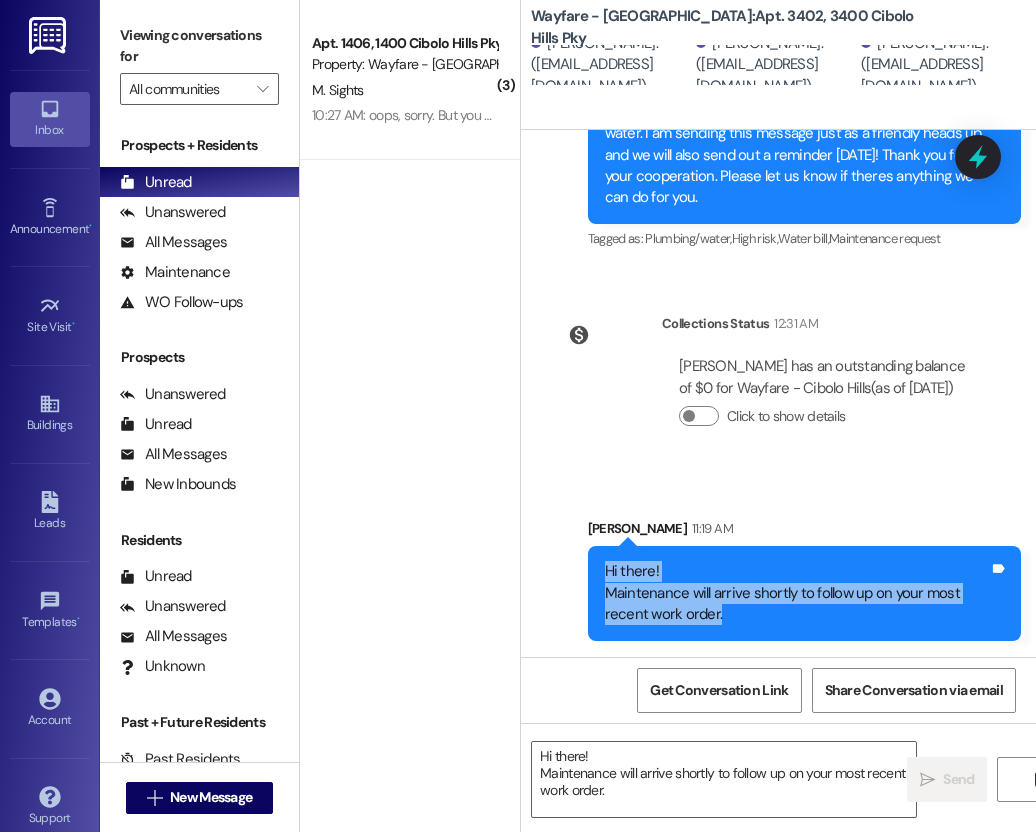 click on "Hi there!
Maintenance will arrive shortly to follow up on your most recent work order. Tags and notes" at bounding box center [805, 593] 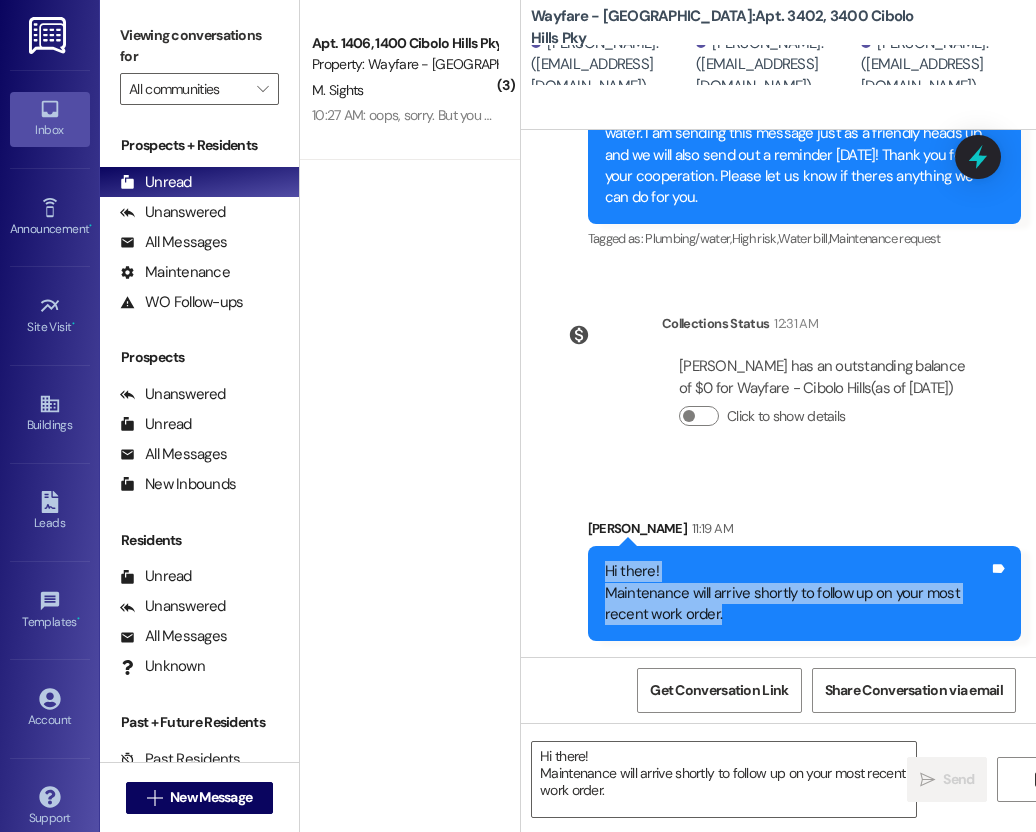 copy on "Hi there!
Maintenance will arrive shortly to follow up on your most recent work order." 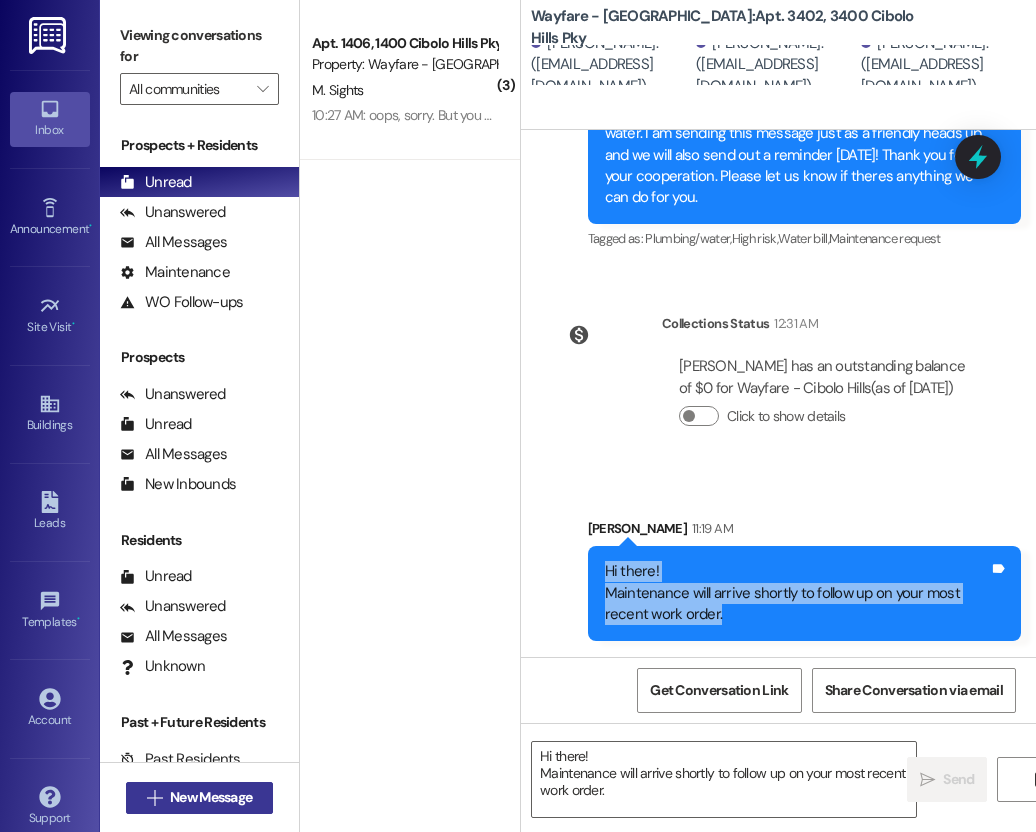 click on "New Message" at bounding box center [211, 797] 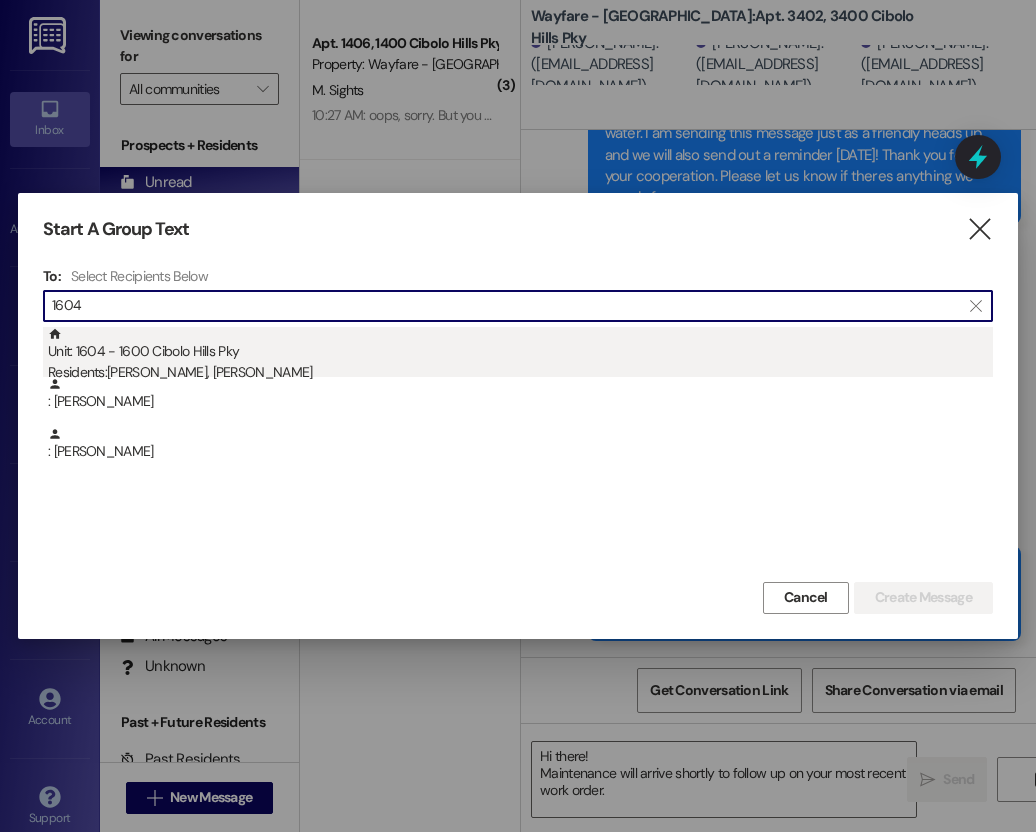 type on "1604" 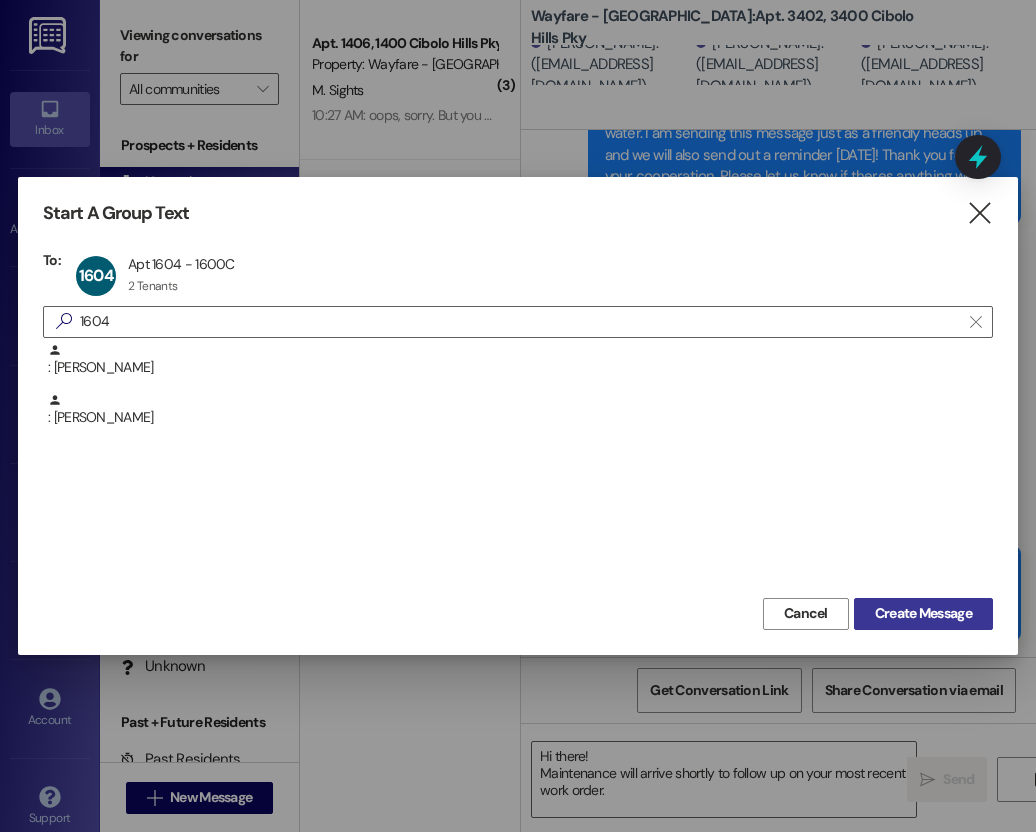 click on "Create Message" at bounding box center (923, 613) 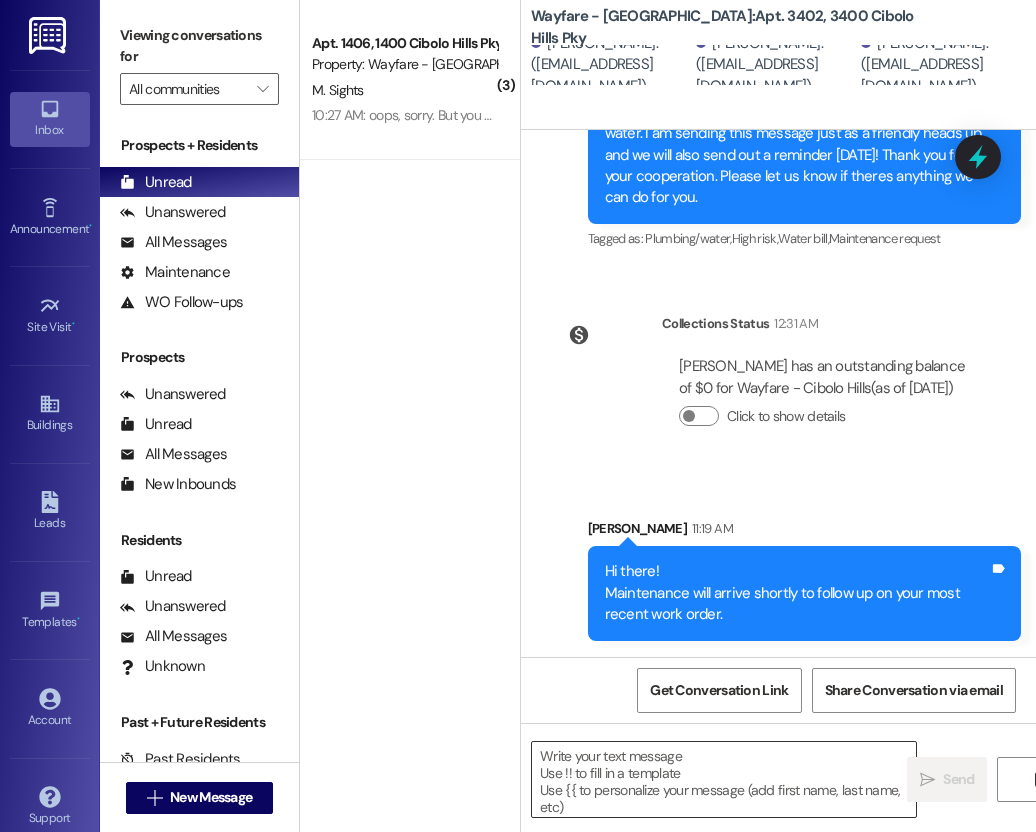 click at bounding box center [724, 779] 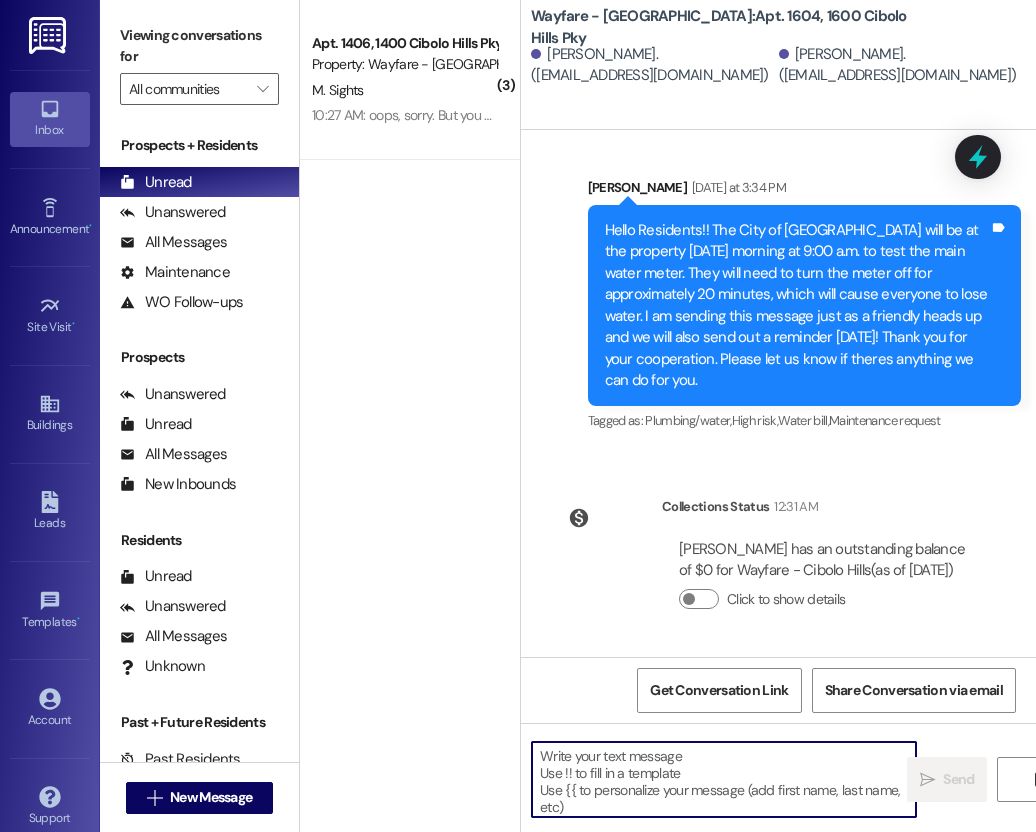 paste on "Hi there!
Maintenance will arrive shortly to follow up on your most recent work order." 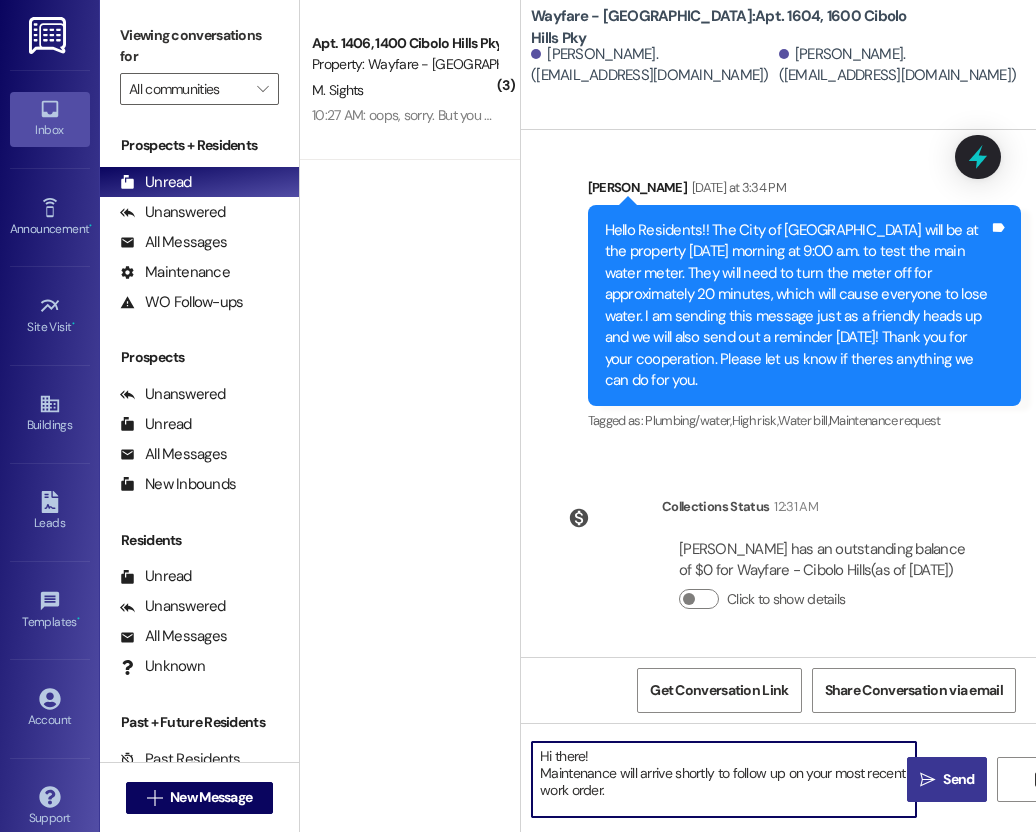 type on "Hi there!
Maintenance will arrive shortly to follow up on your most recent work order." 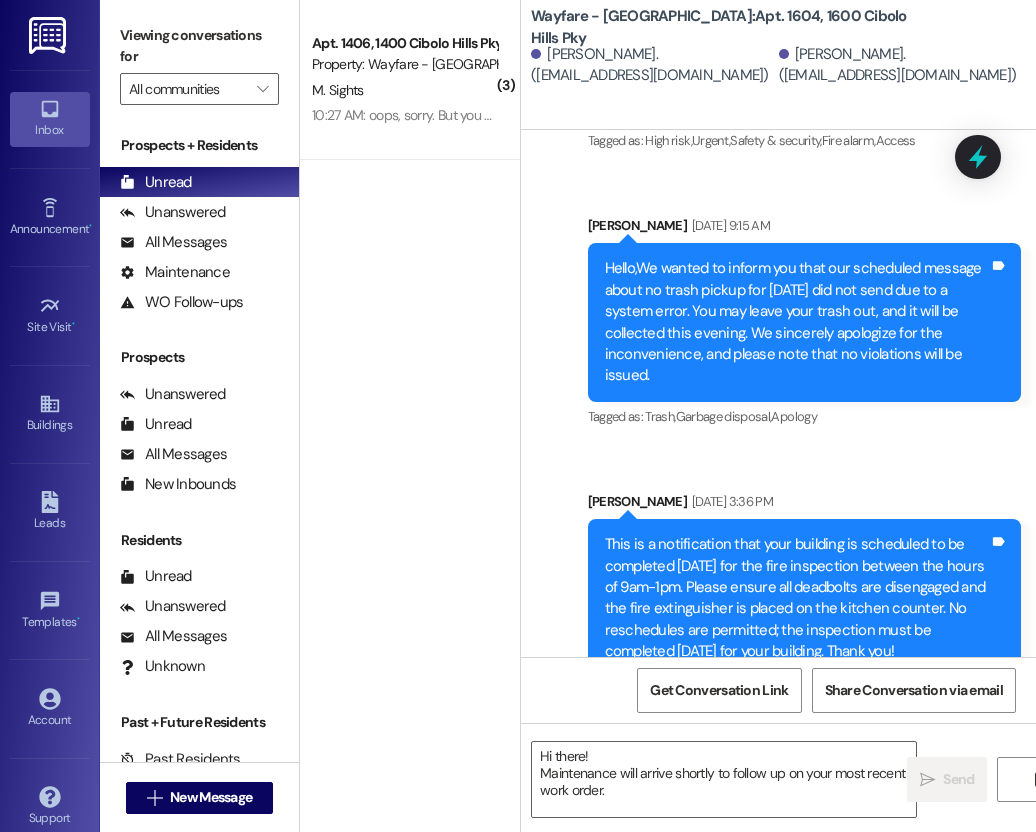 scroll, scrollTop: 5349, scrollLeft: 0, axis: vertical 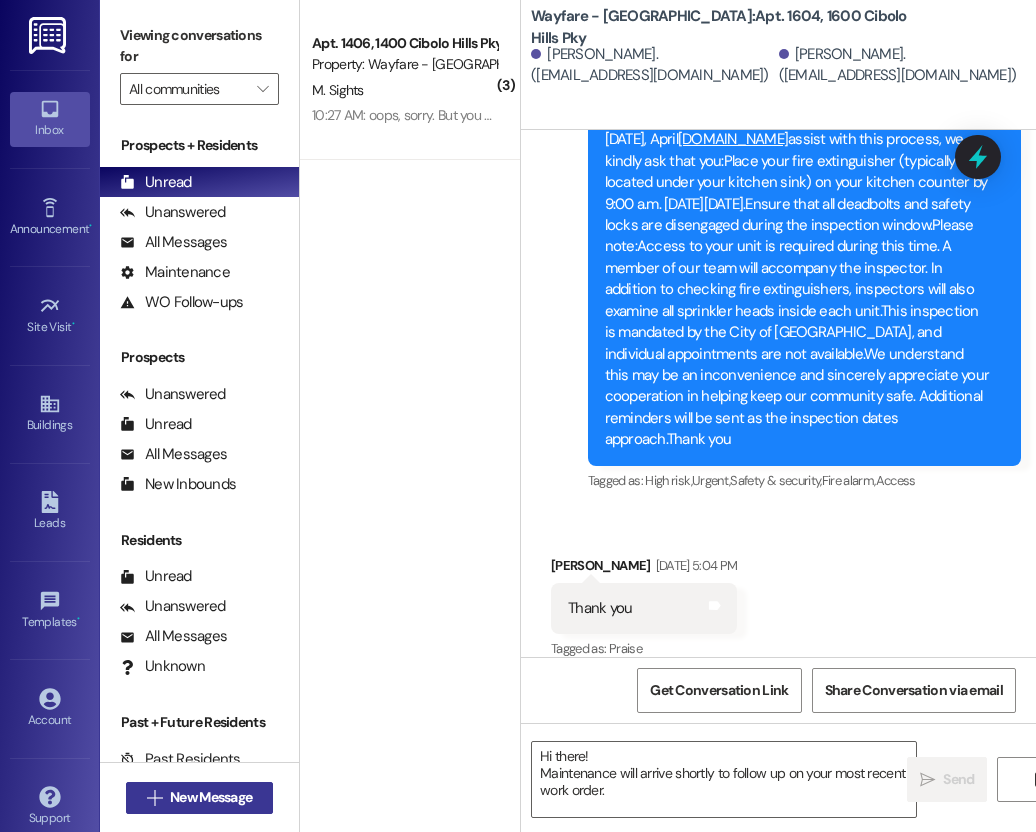 click on "New Message" at bounding box center (211, 797) 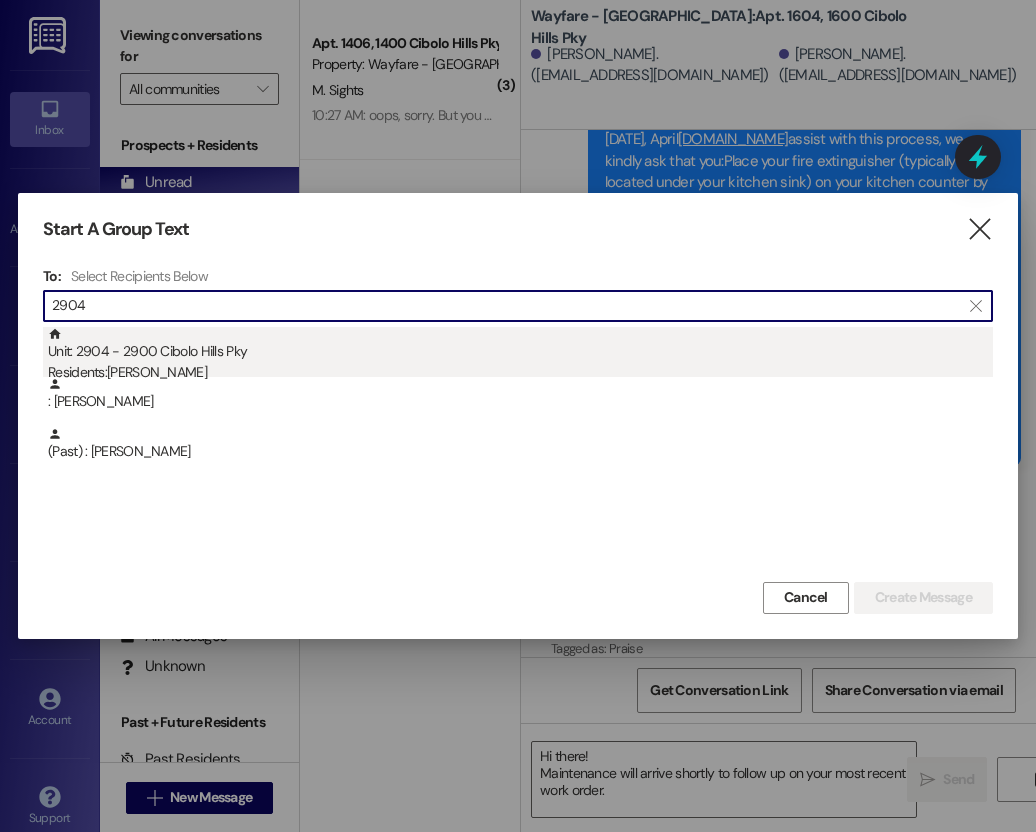 type on "2904" 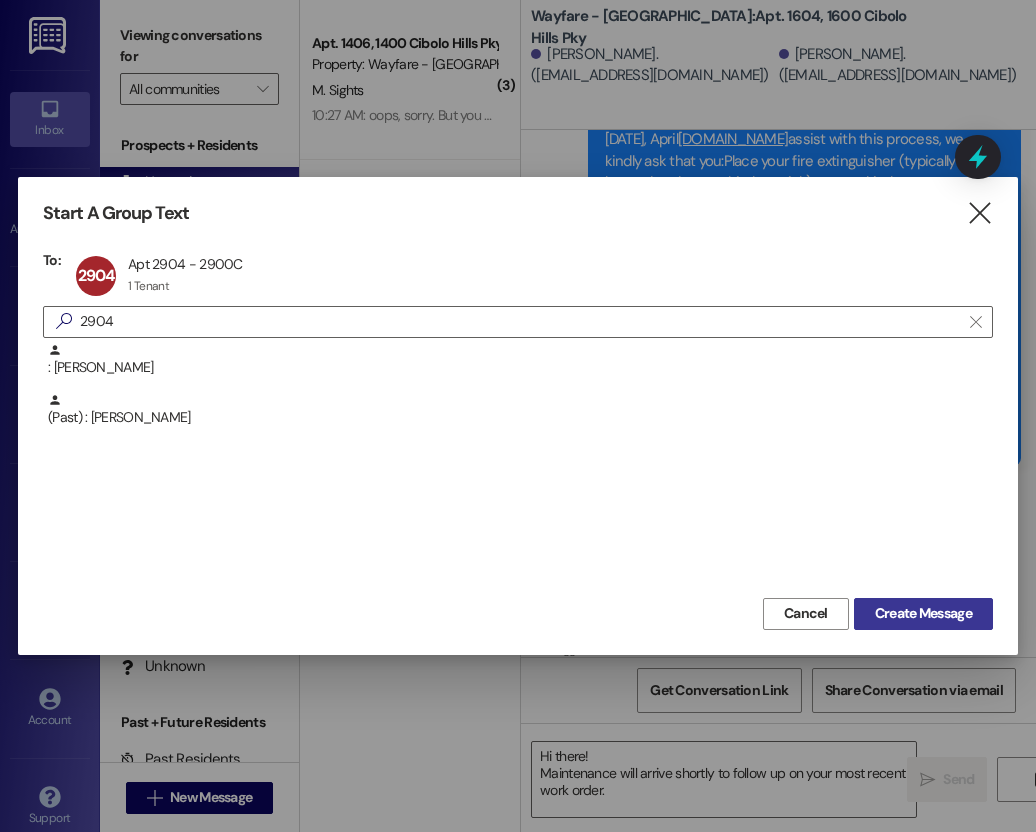 click on "Create Message" at bounding box center (923, 613) 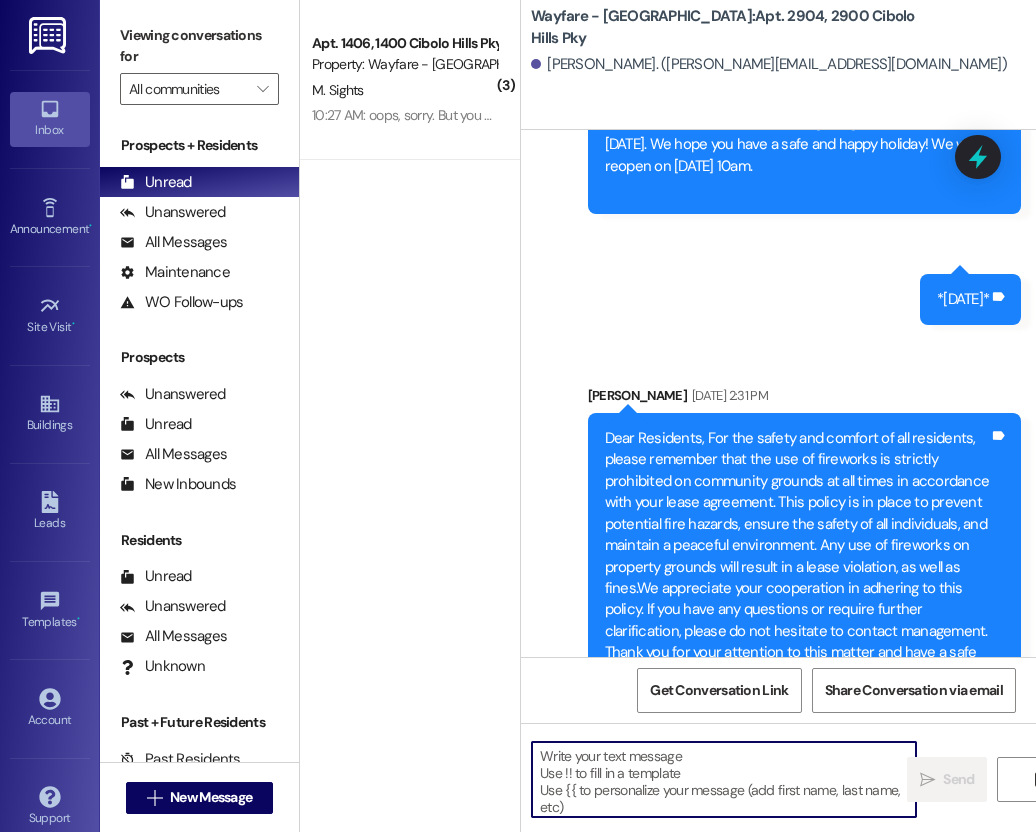 click at bounding box center (724, 779) 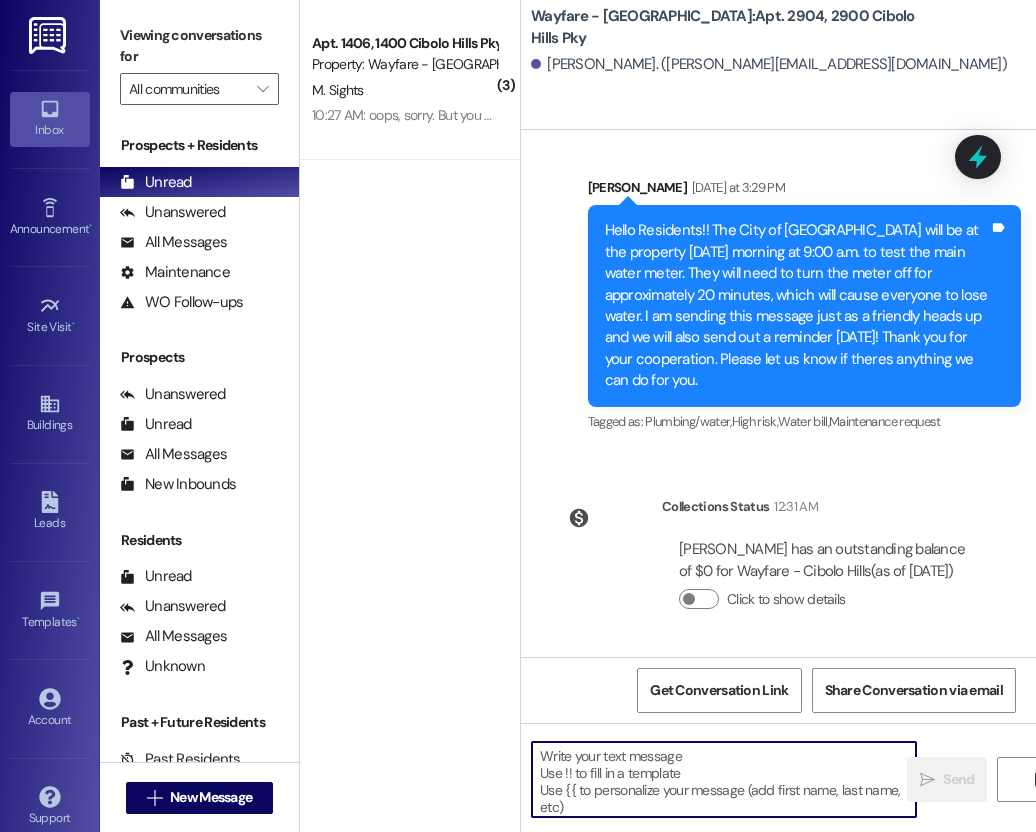 paste on "Hi there!
Maintenance will arrive shortly to follow up on your most recent work order." 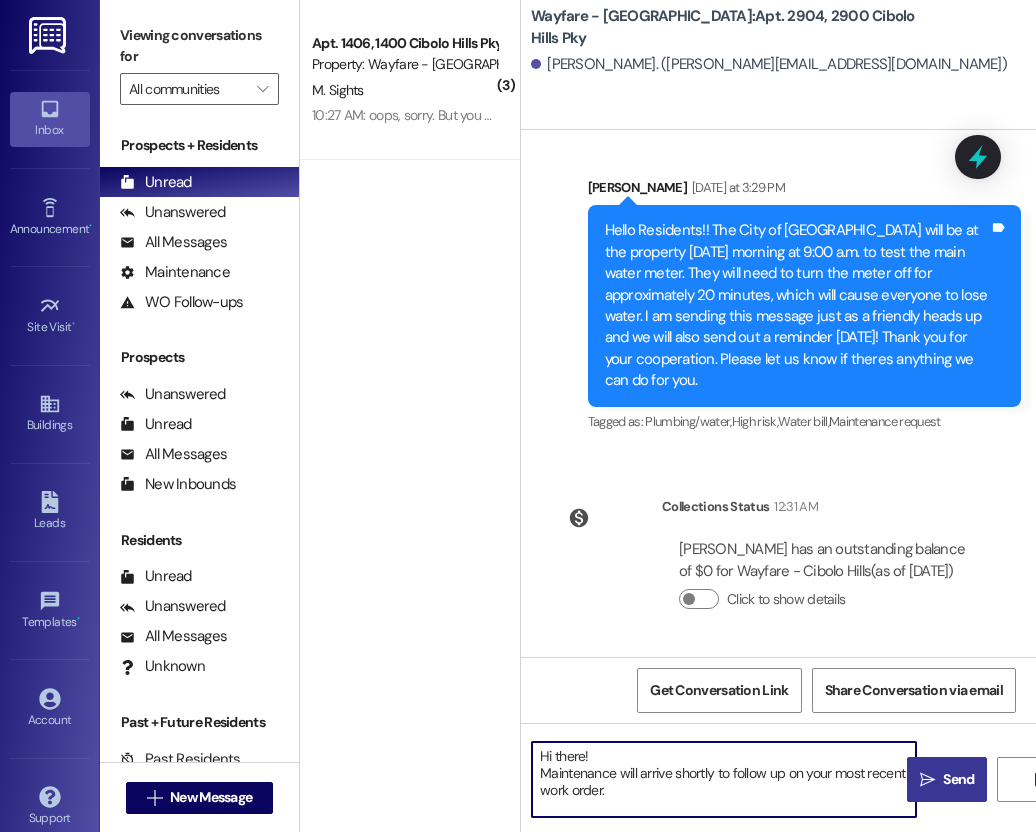 type on "Hi there!
Maintenance will arrive shortly to follow up on your most recent work order." 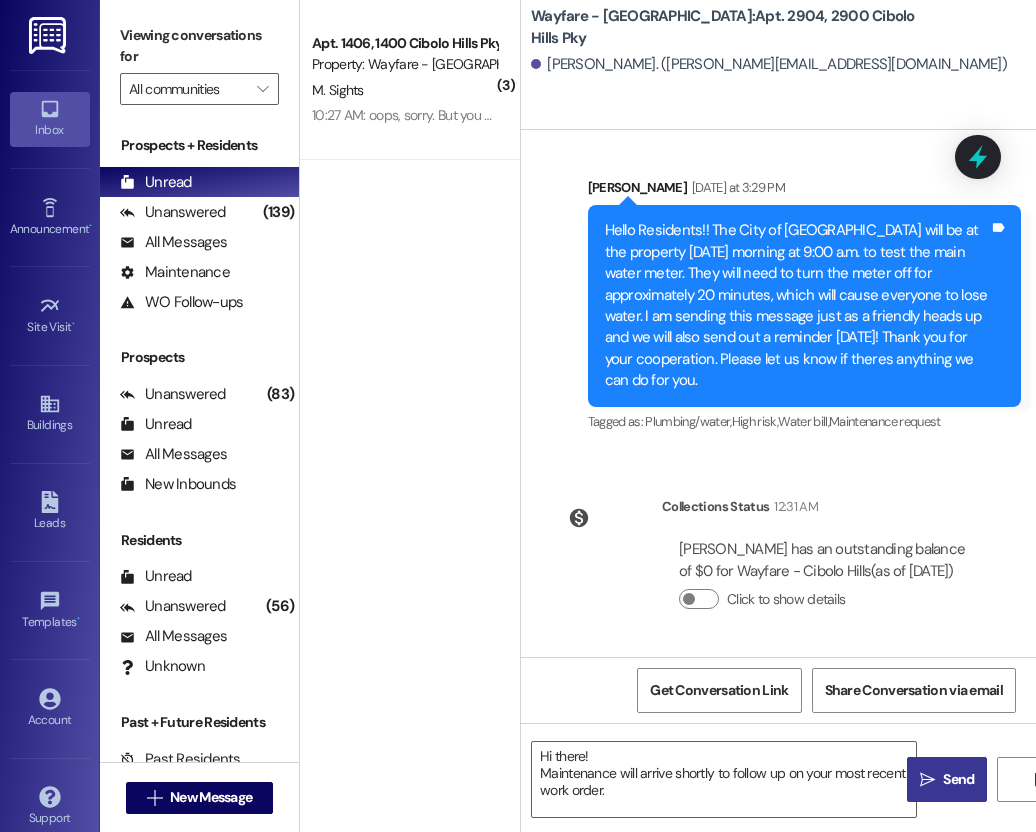 click on " Send" at bounding box center (947, 779) 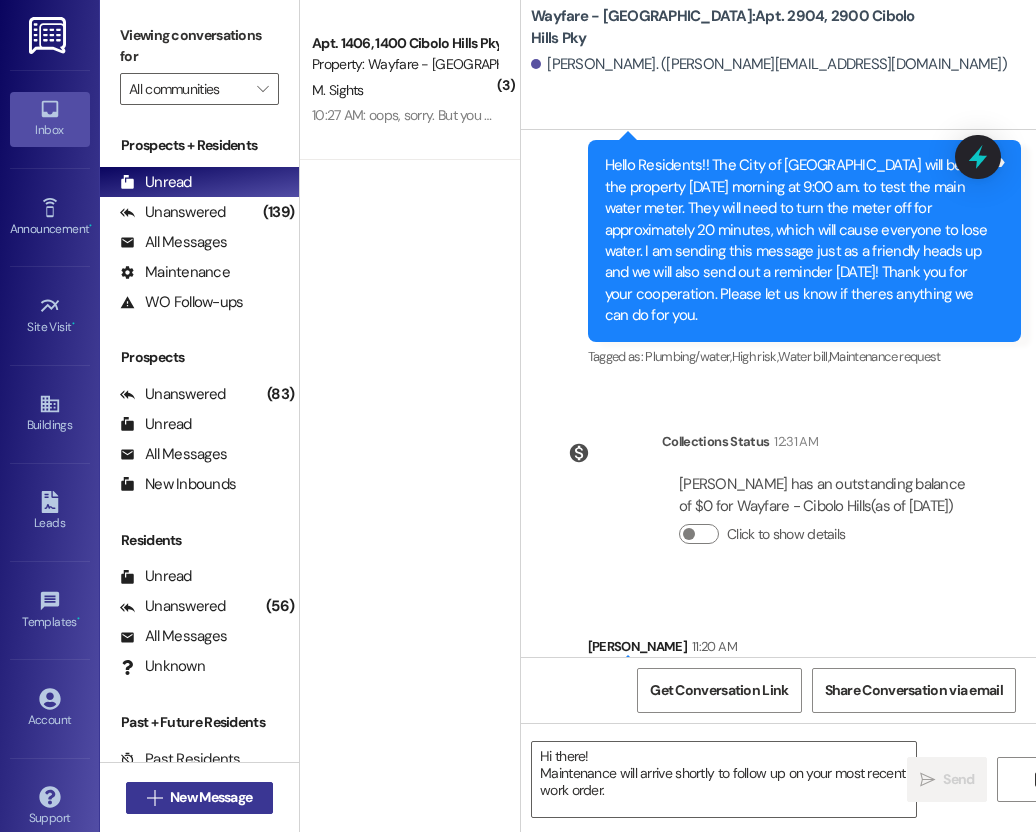 click on "New Message" at bounding box center (211, 797) 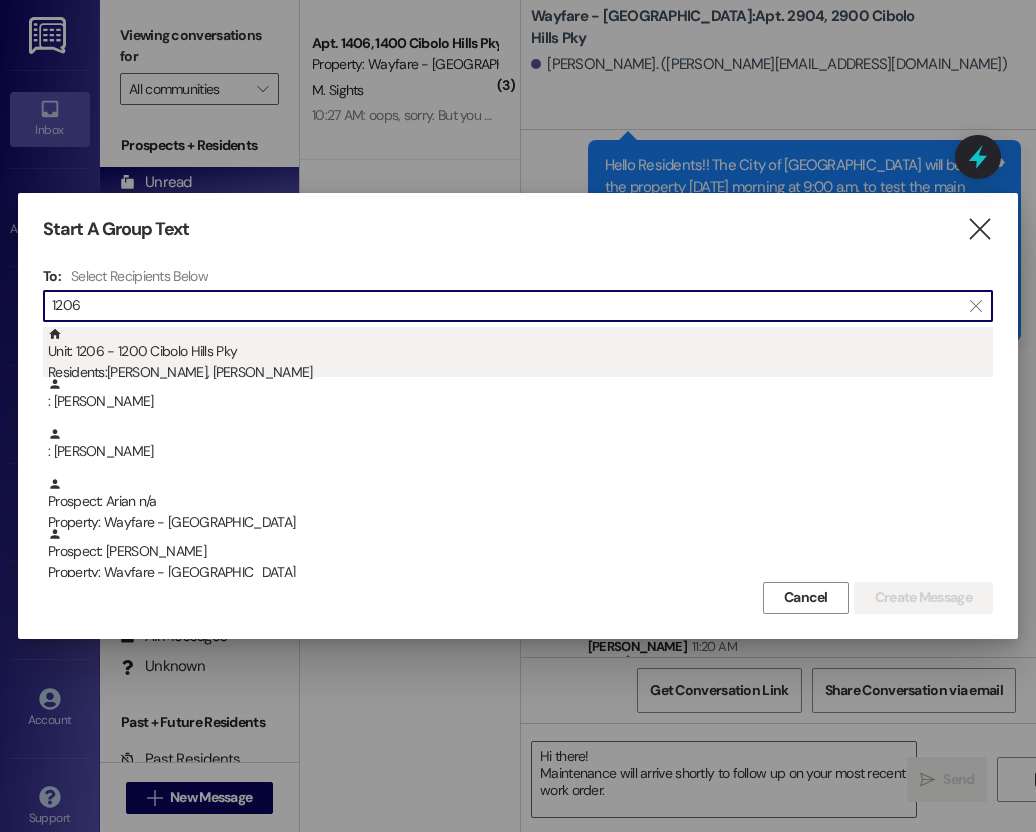 type on "1206" 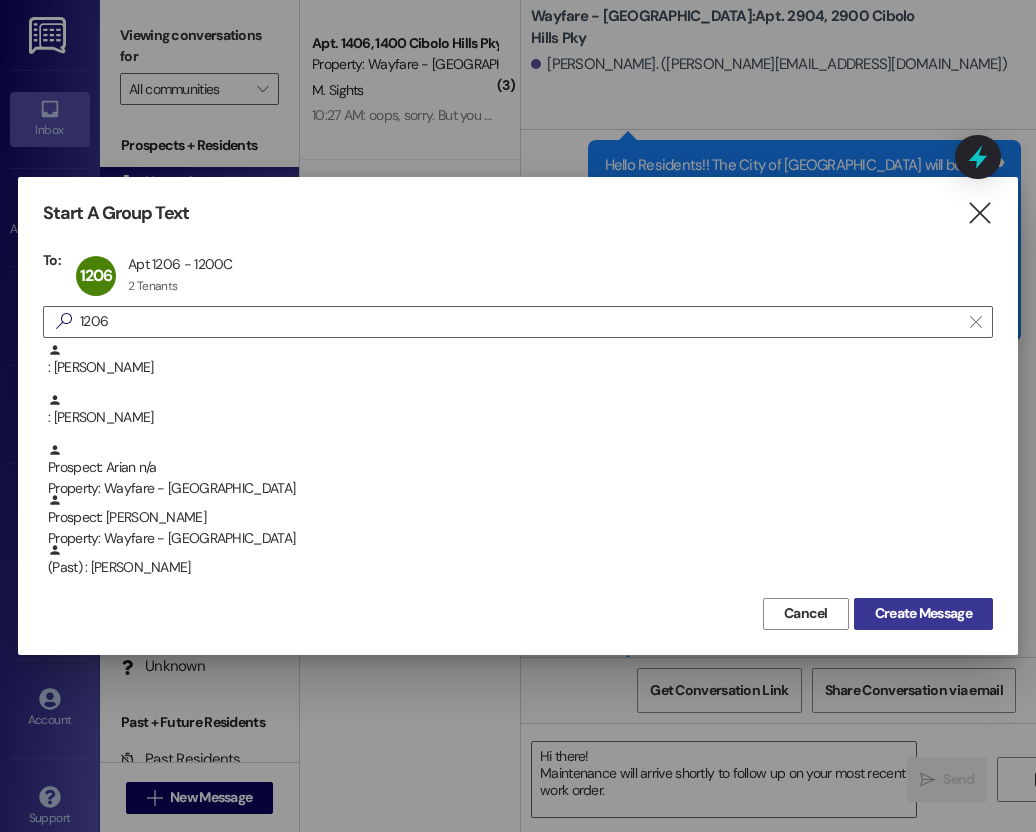 click on "Create Message" at bounding box center (923, 613) 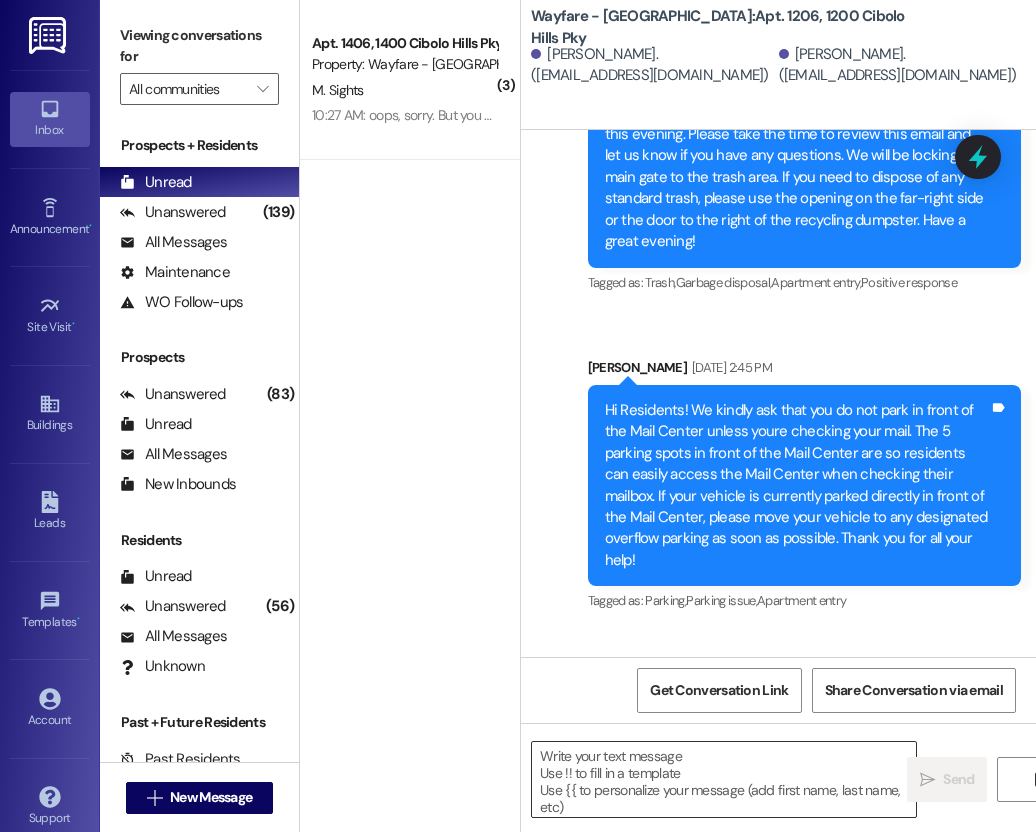 scroll, scrollTop: 31126, scrollLeft: 0, axis: vertical 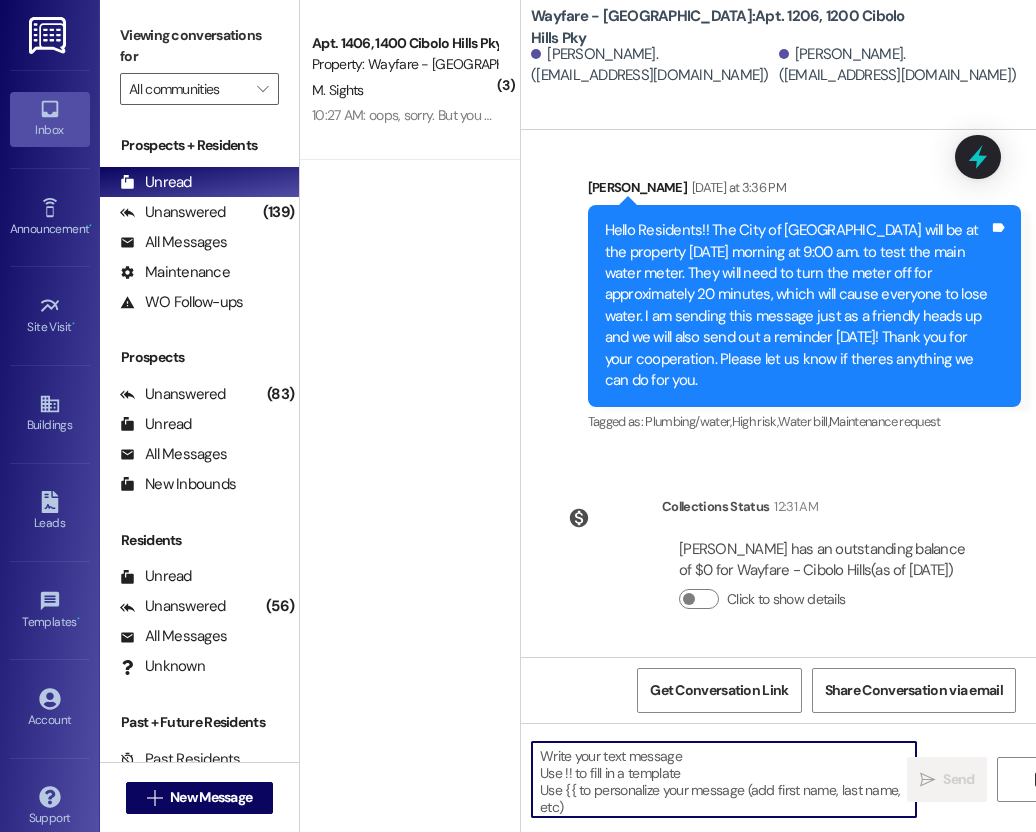 paste on "Hi there!
Maintenance will arrive shortly to follow up on your most recent work order." 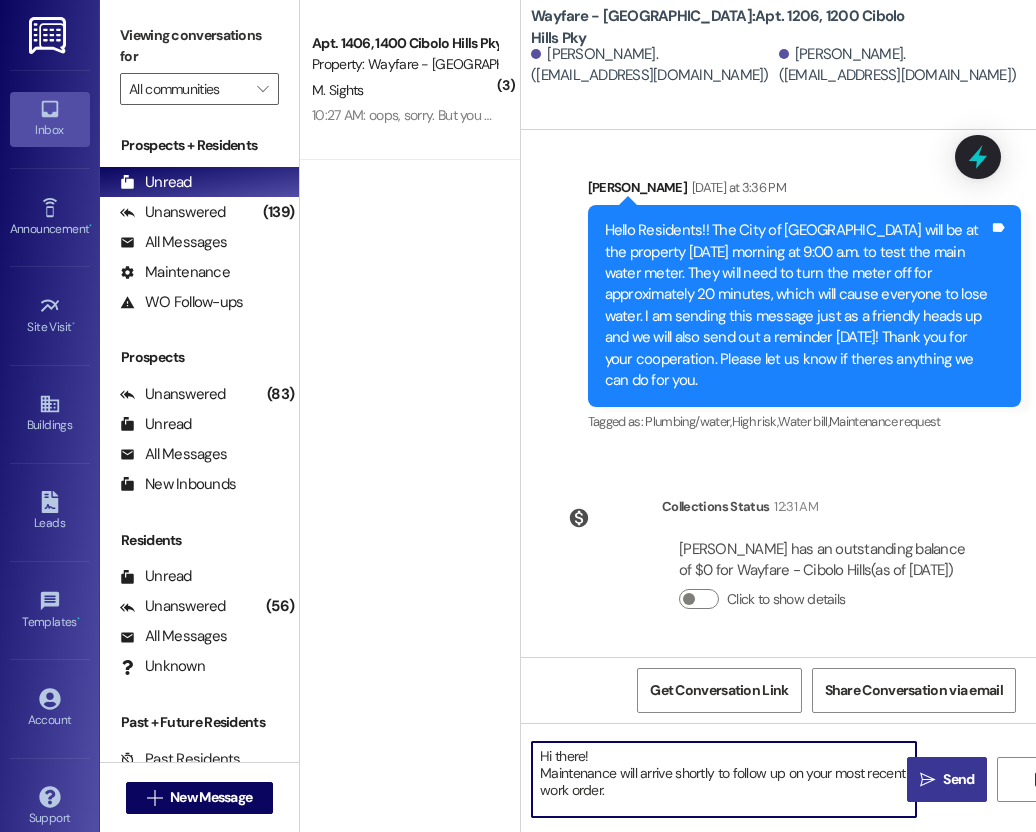 type on "Hi there!
Maintenance will arrive shortly to follow up on your most recent work order." 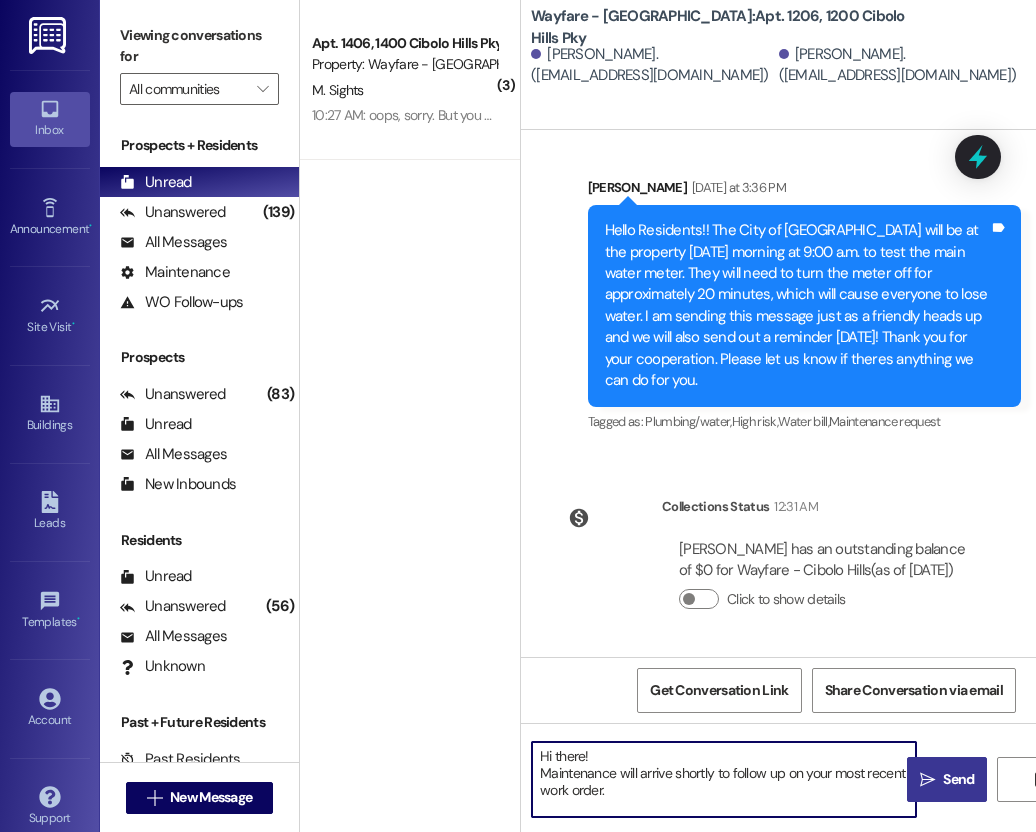 click on "Send" at bounding box center [958, 779] 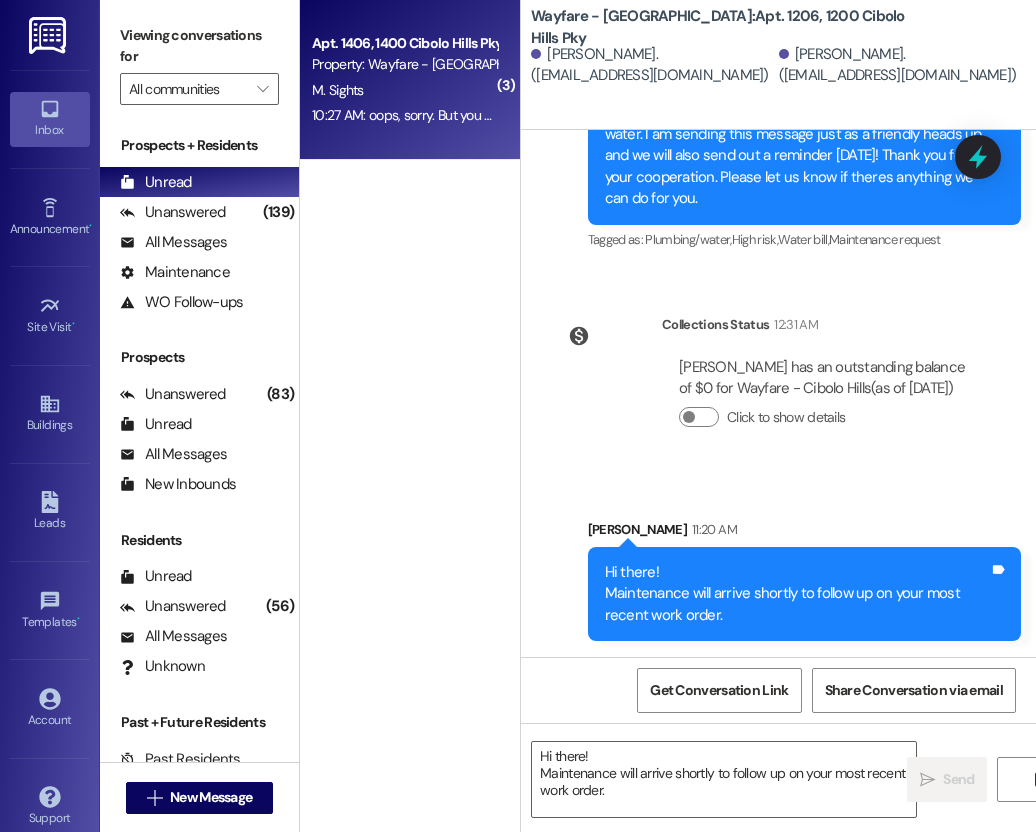 click on "Property: Wayfare - Cibolo Hills" at bounding box center (404, 64) 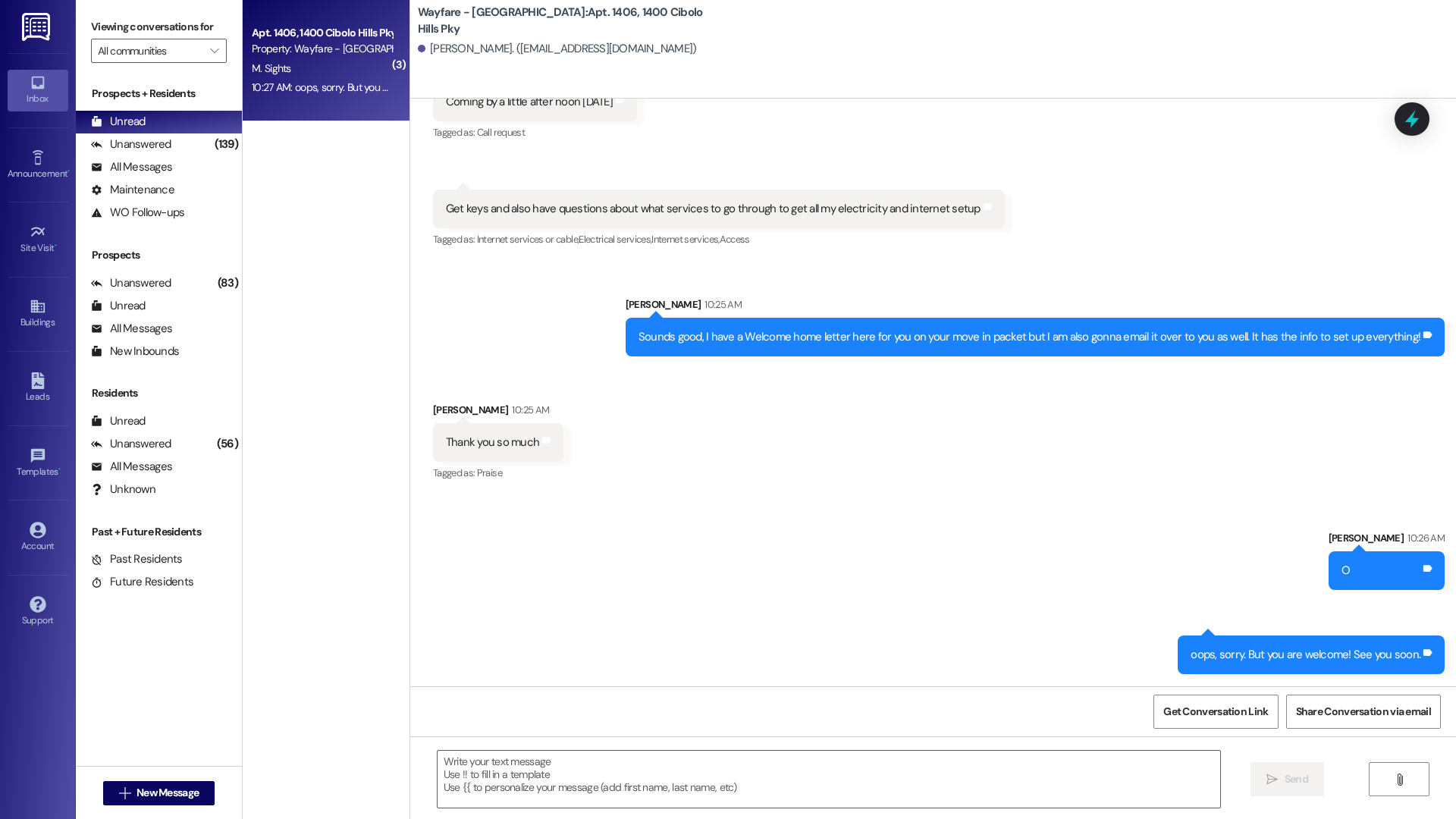 scroll, scrollTop: 2026, scrollLeft: 0, axis: vertical 